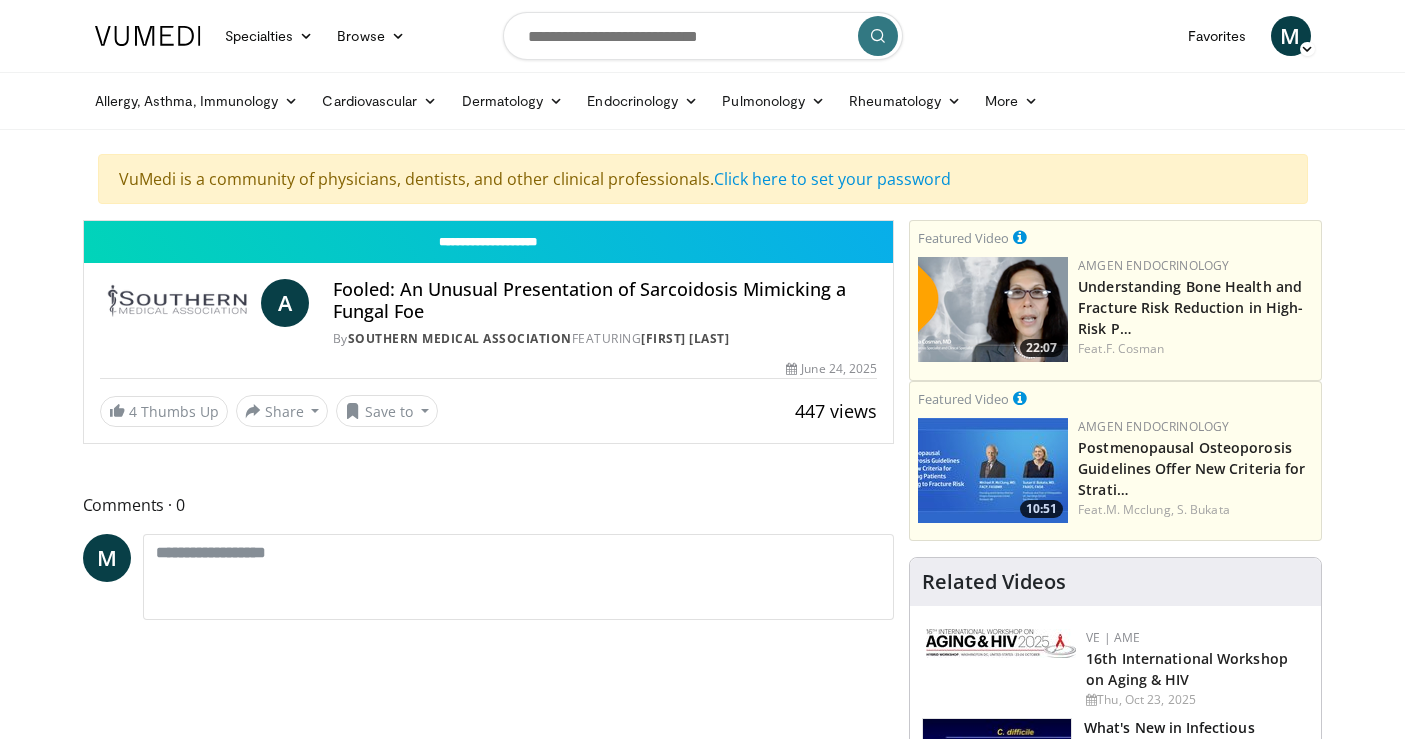 scroll, scrollTop: 0, scrollLeft: 0, axis: both 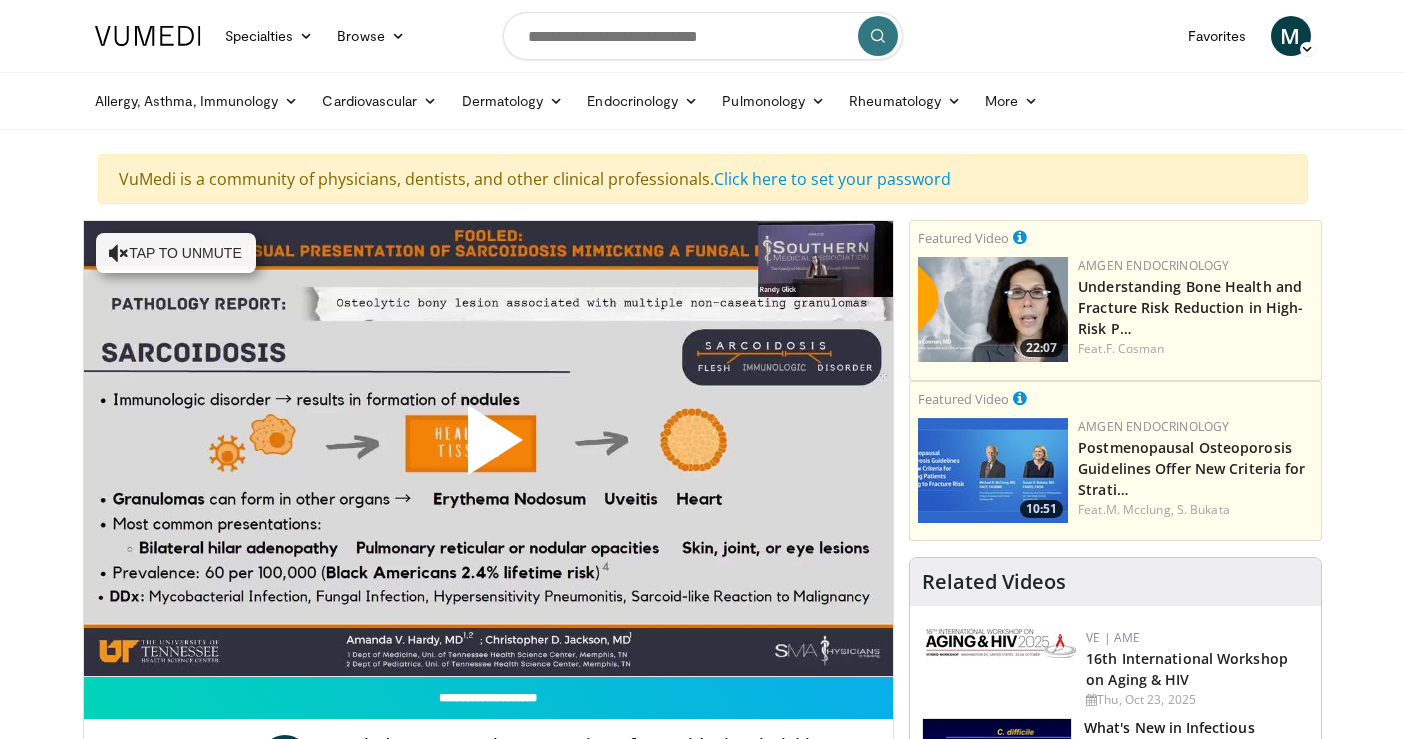 click at bounding box center [488, 448] 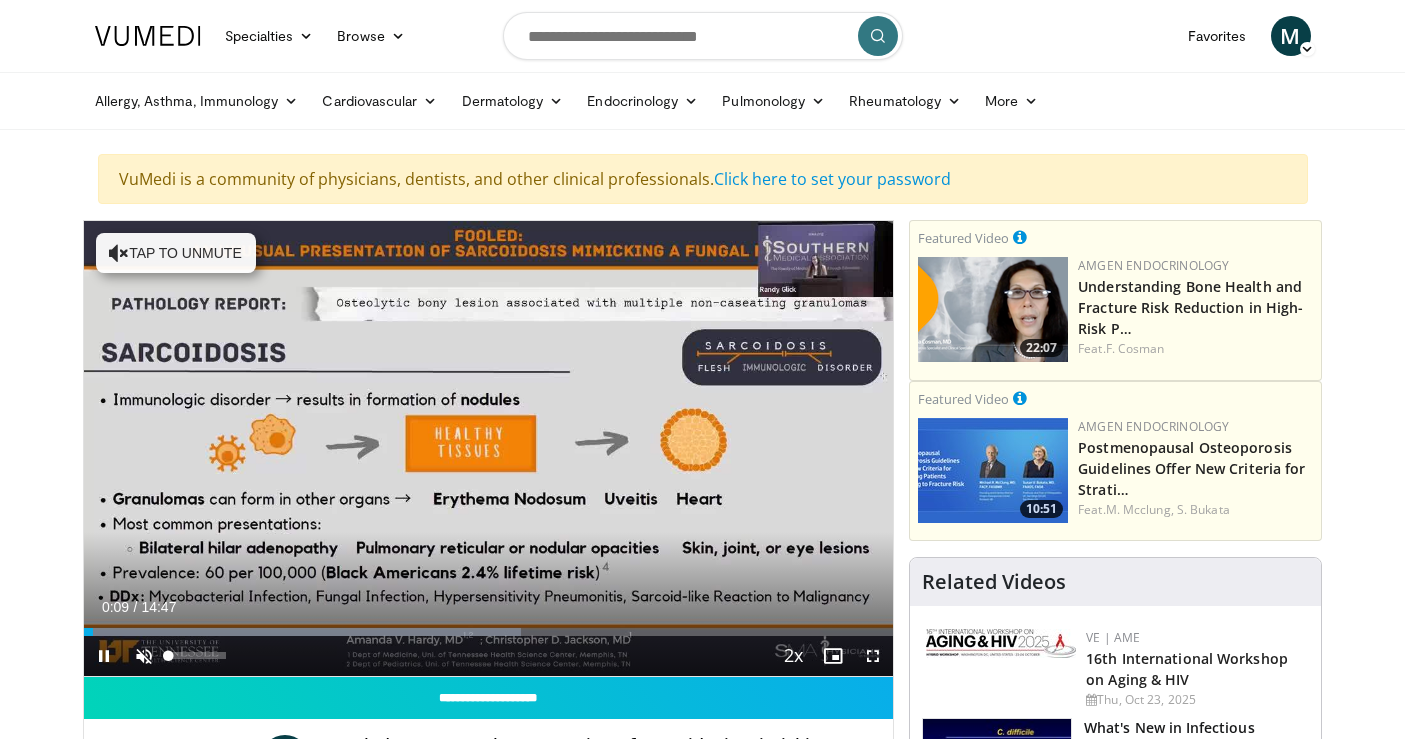 click at bounding box center (144, 656) 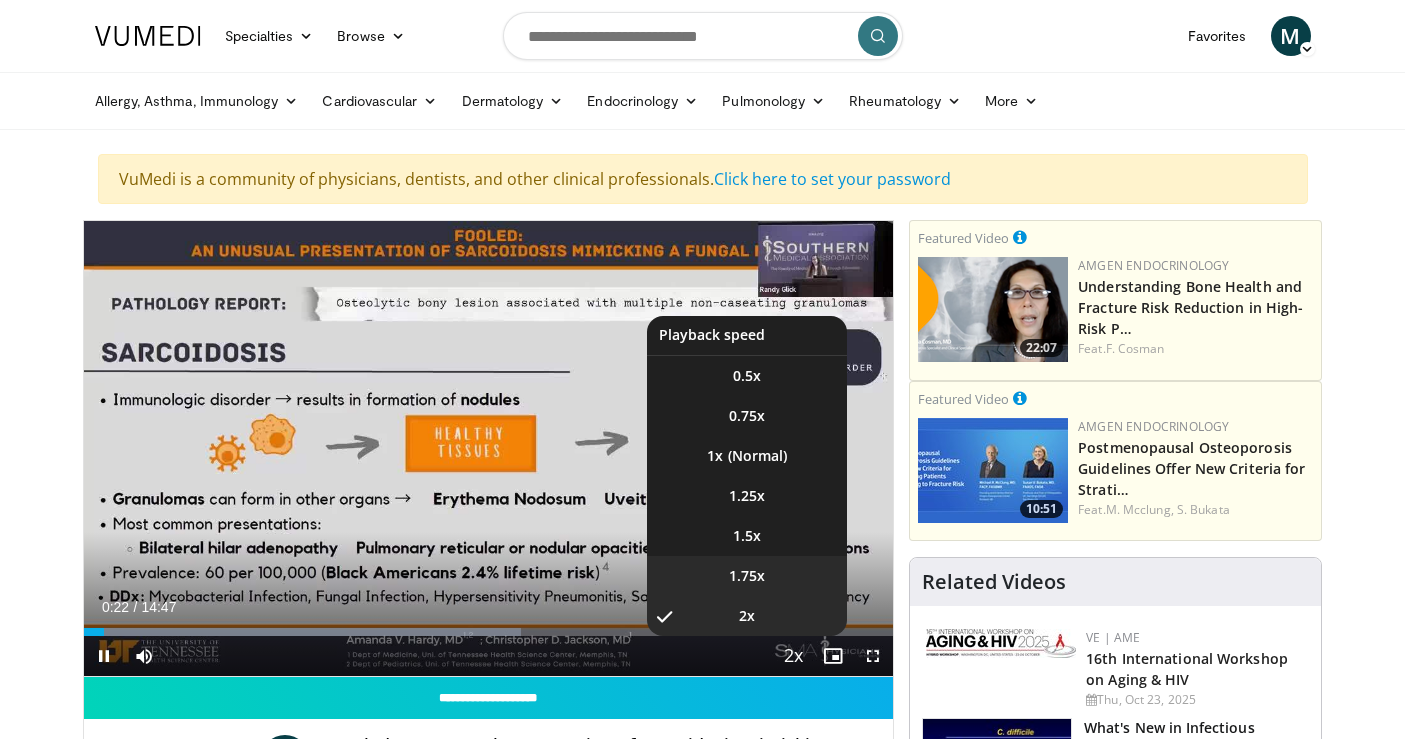 click on "**********" at bounding box center (489, 449) 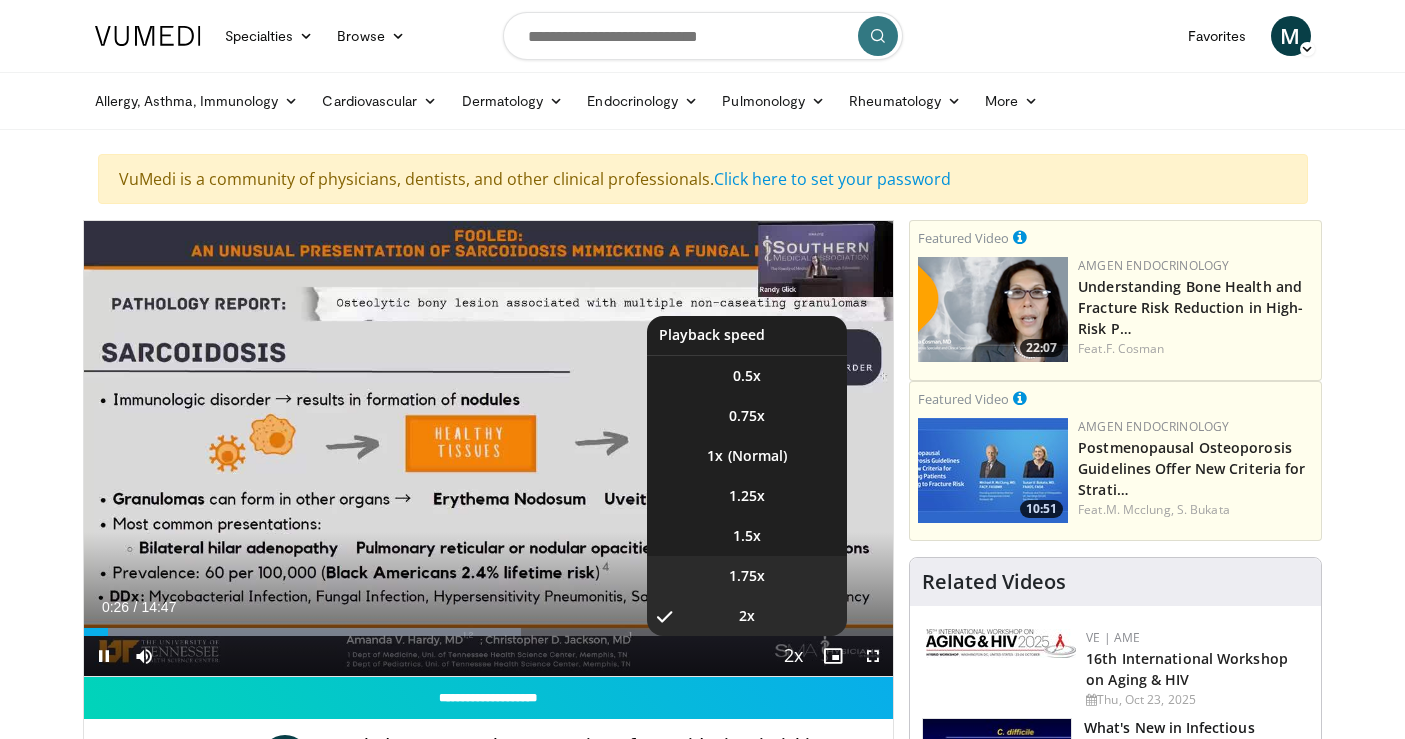 click on "1.75x" at bounding box center (747, 576) 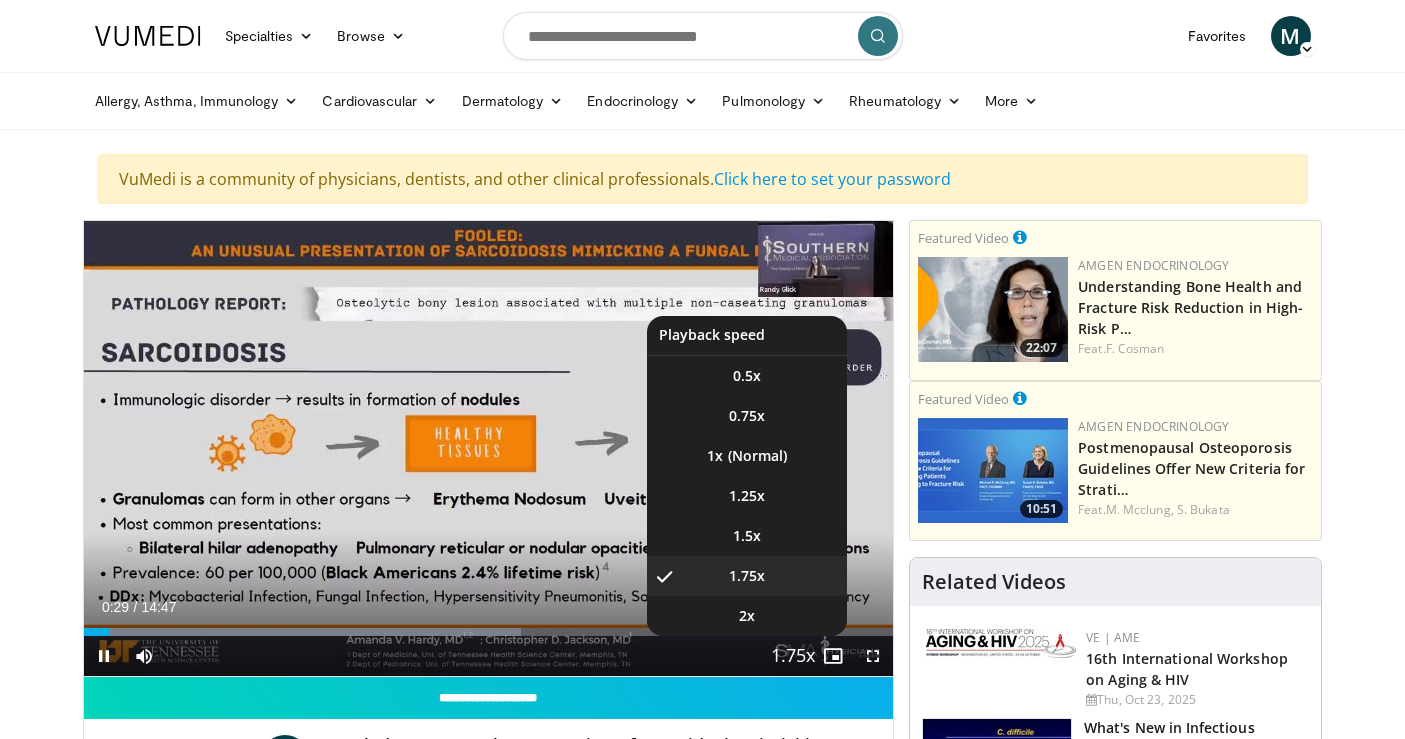 click at bounding box center (793, 657) 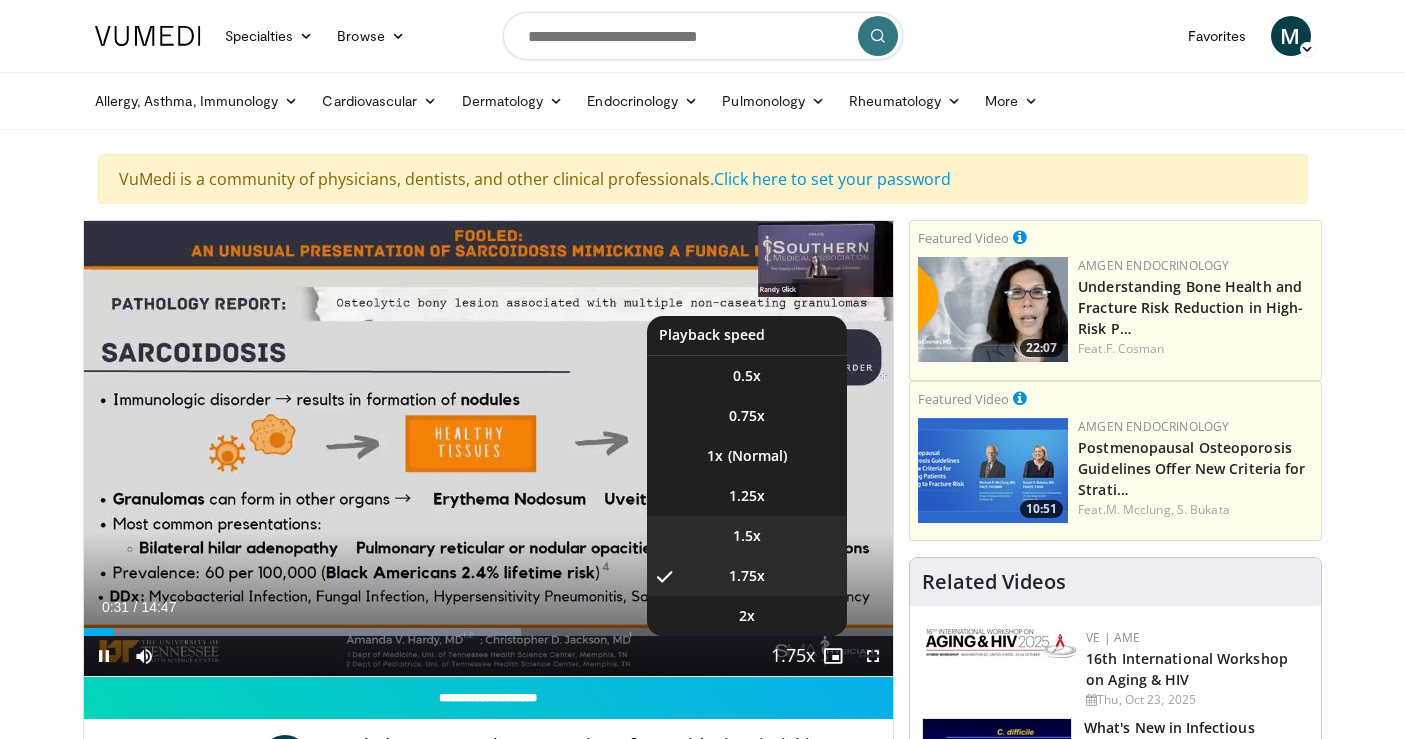 click on "1.5x" at bounding box center [747, 536] 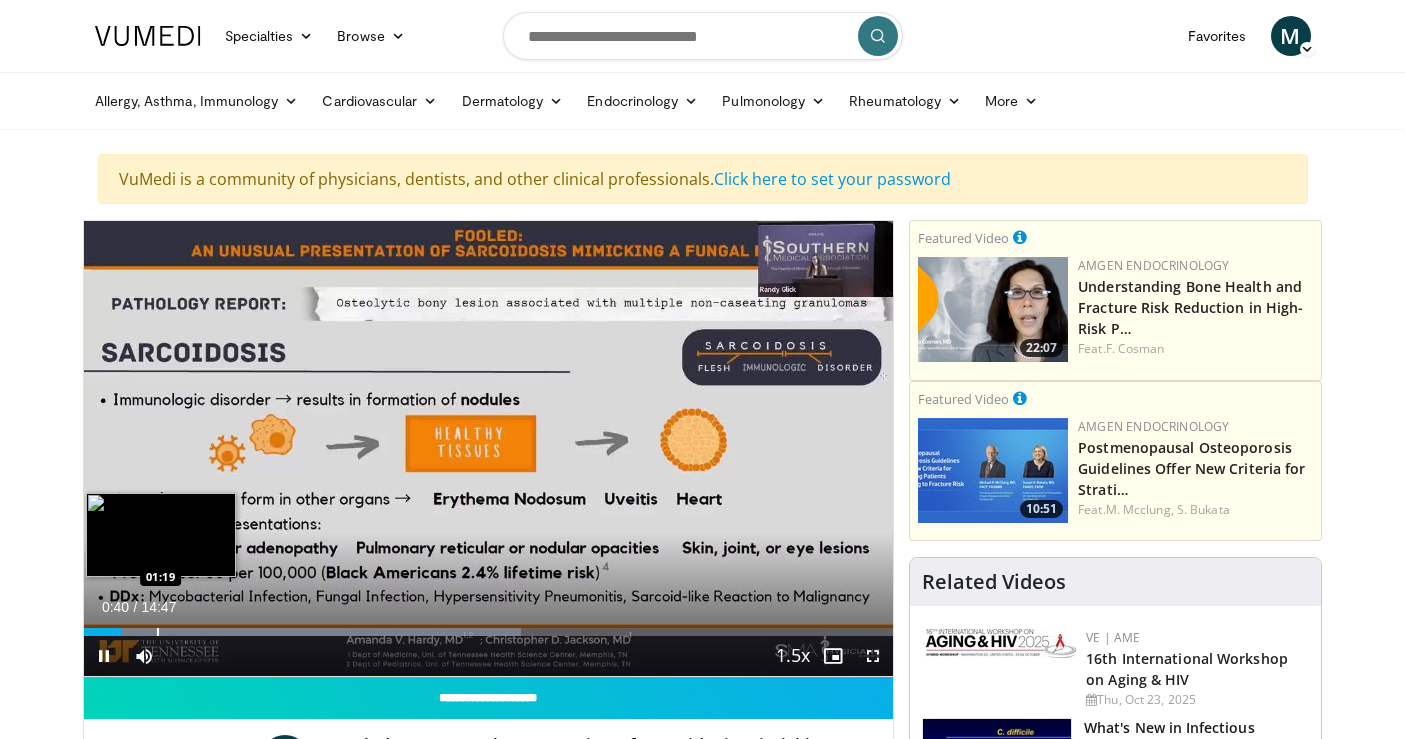 click at bounding box center [158, 632] 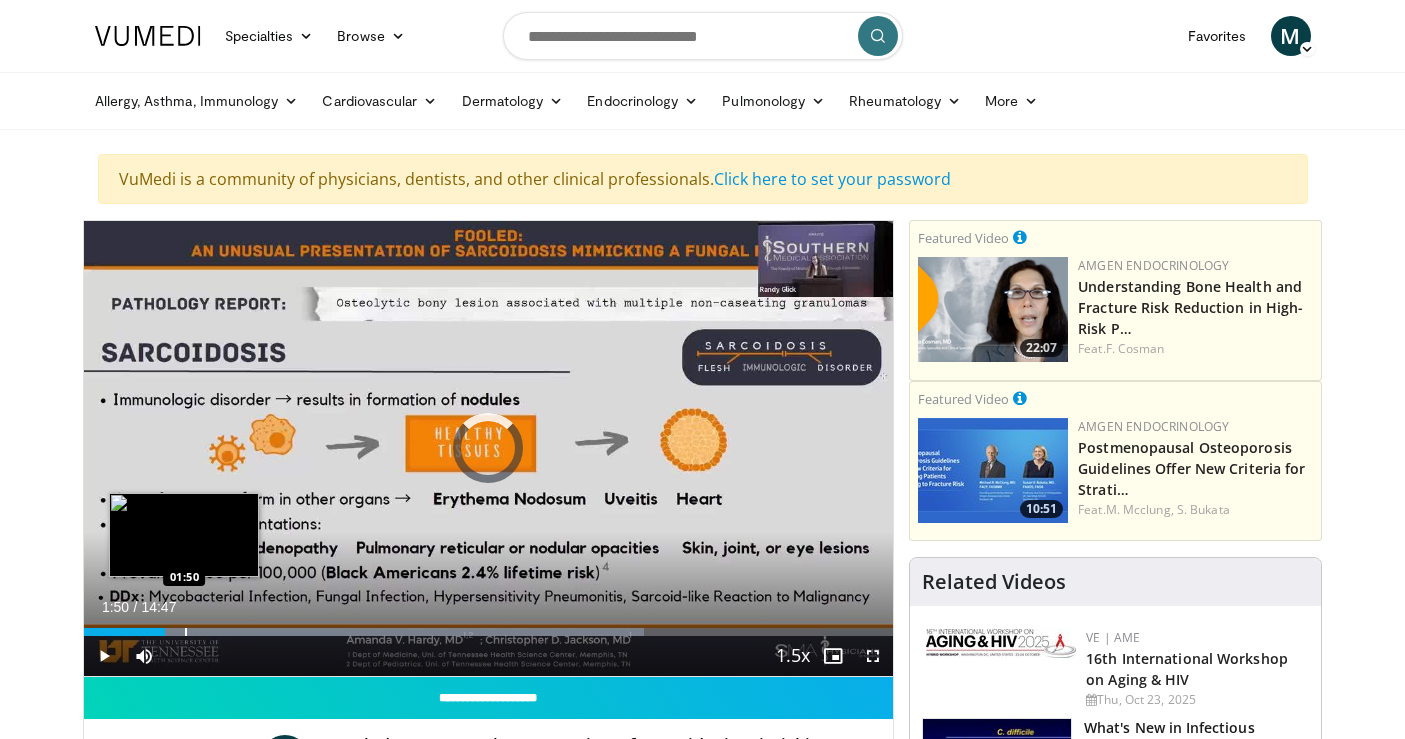 click at bounding box center (186, 632) 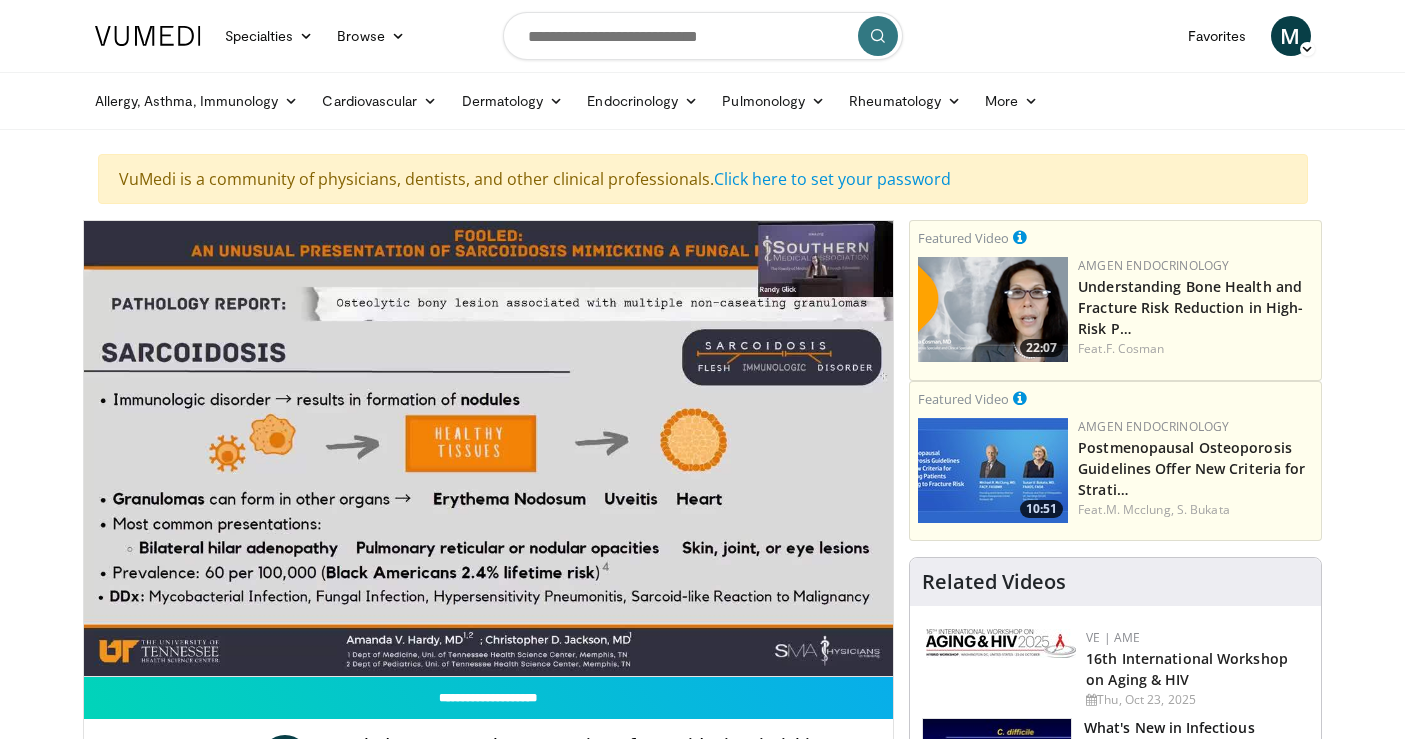 click on "10 seconds
Tap to unmute" at bounding box center [489, 448] 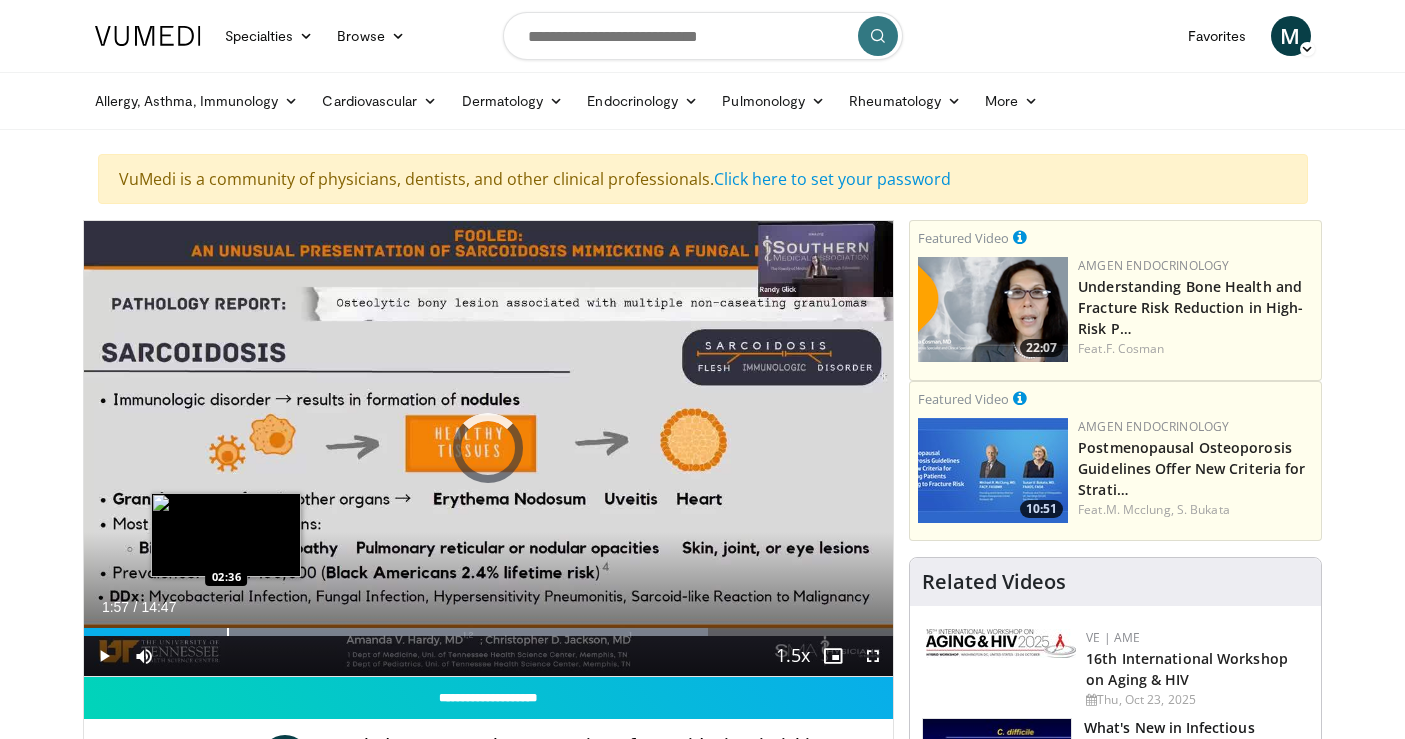 click at bounding box center [228, 632] 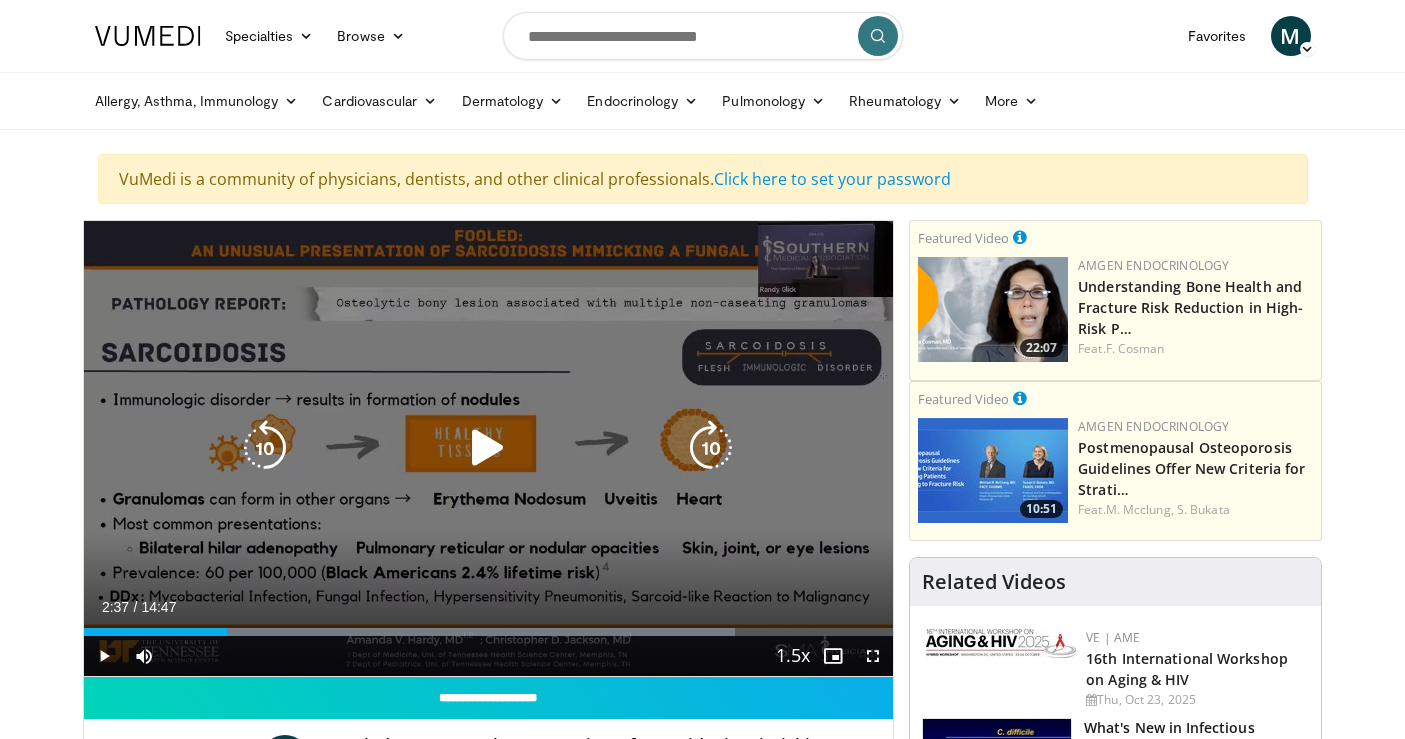 click at bounding box center (488, 448) 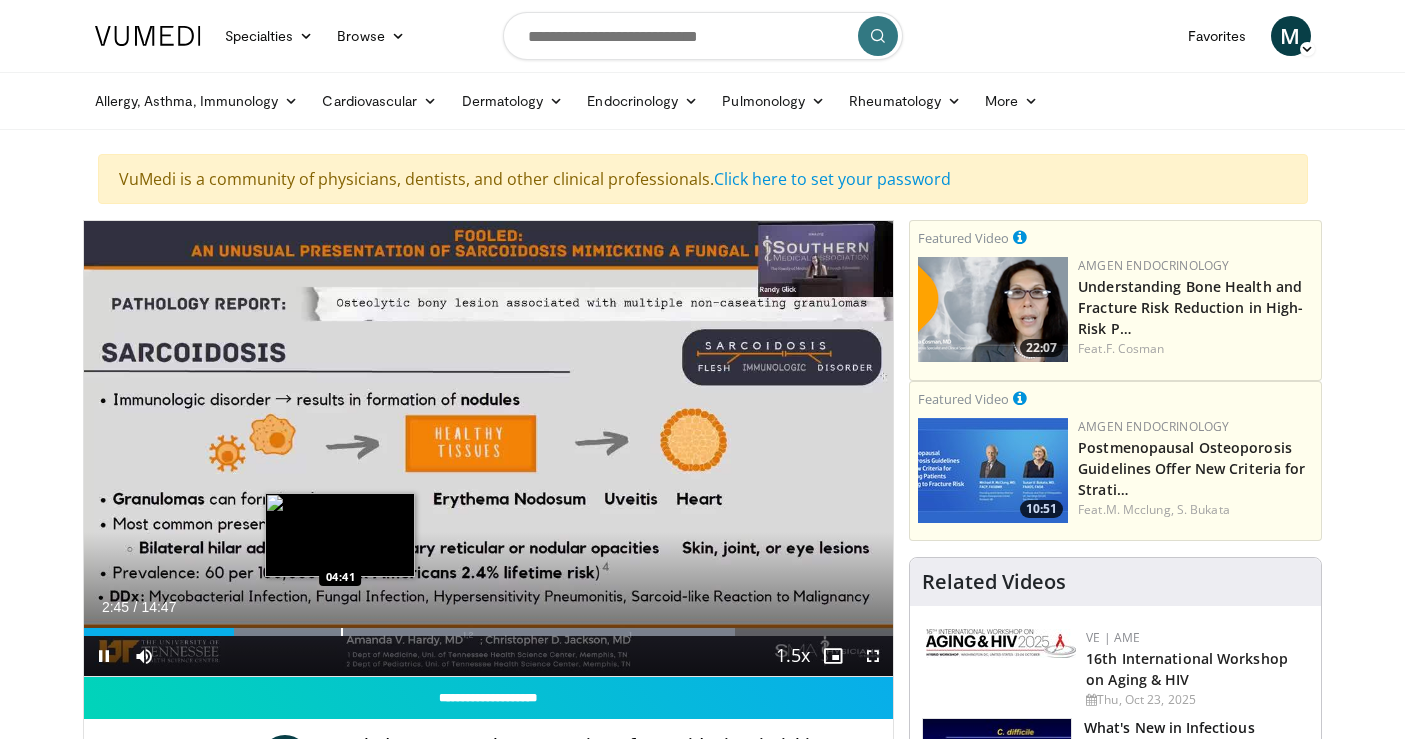 click at bounding box center [342, 632] 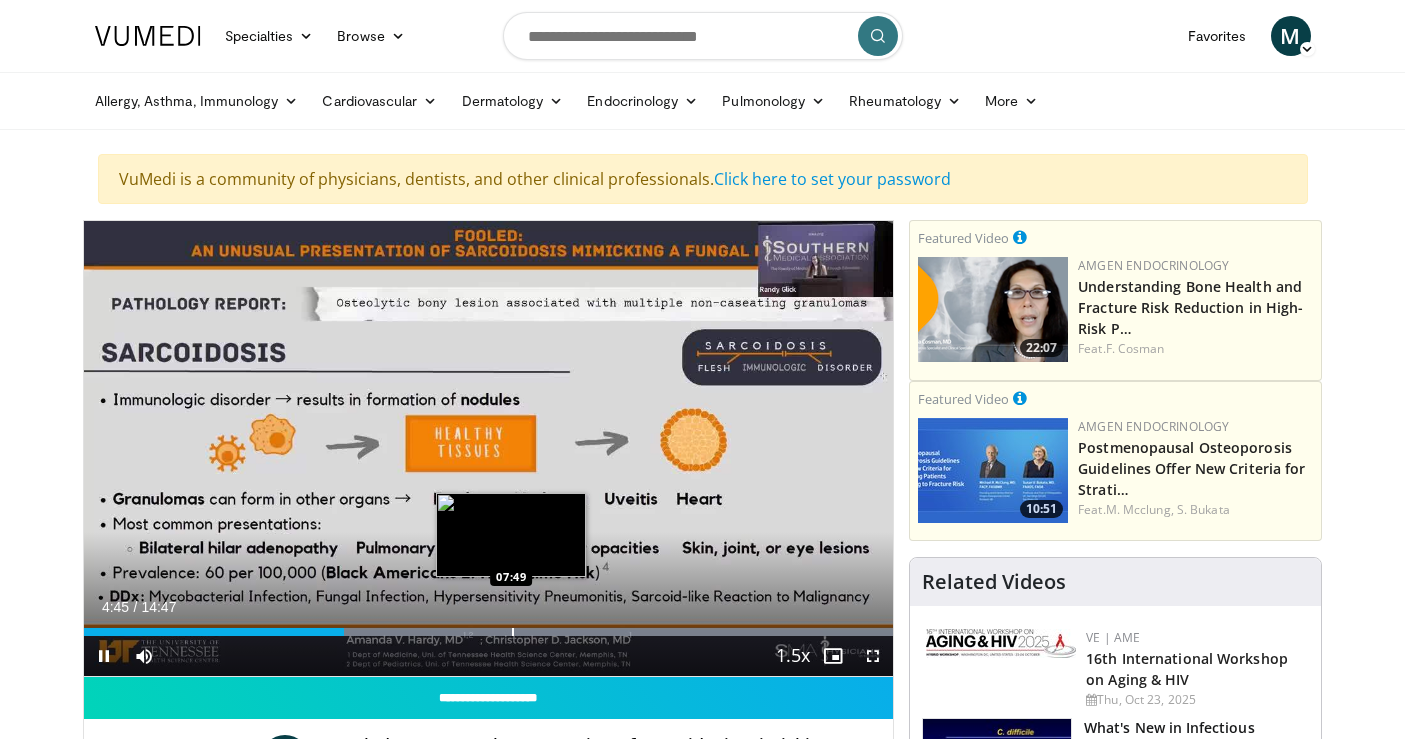 click at bounding box center (513, 632) 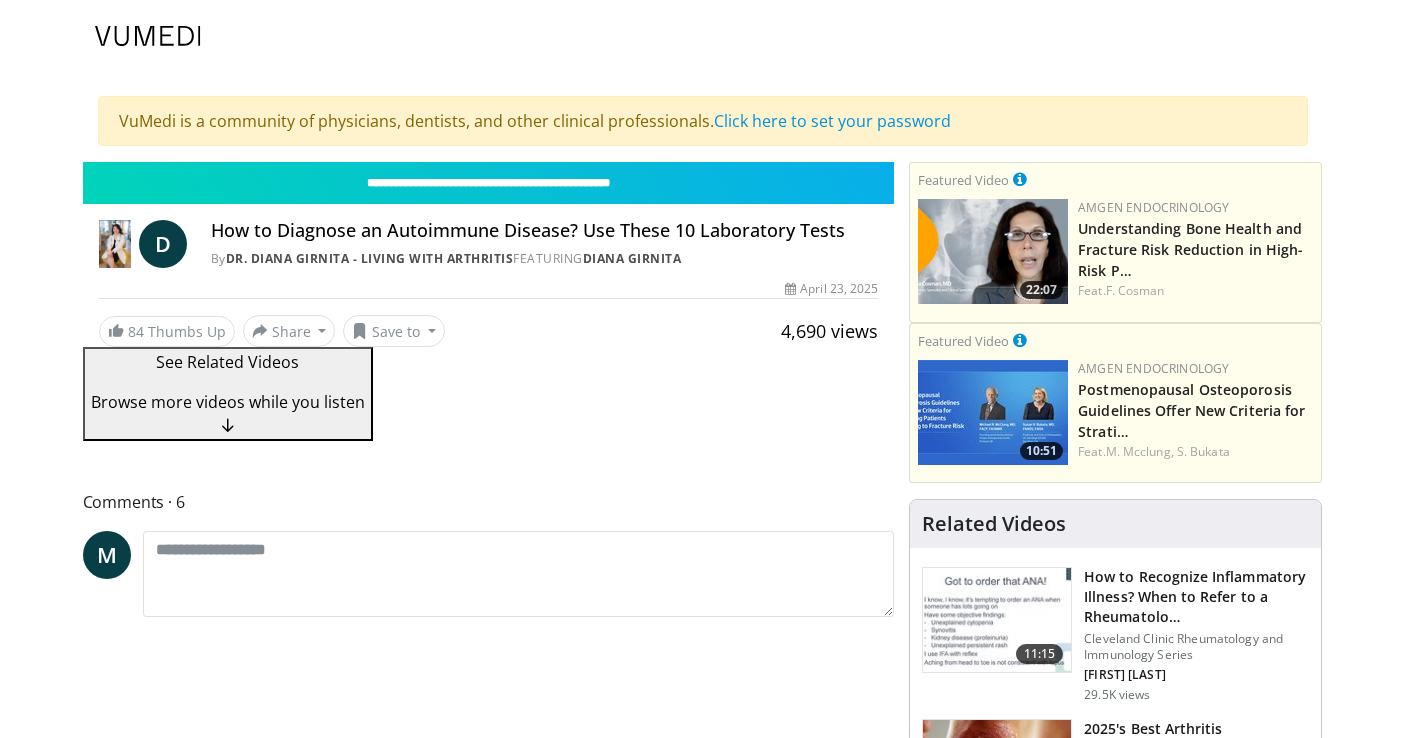 scroll, scrollTop: 0, scrollLeft: 0, axis: both 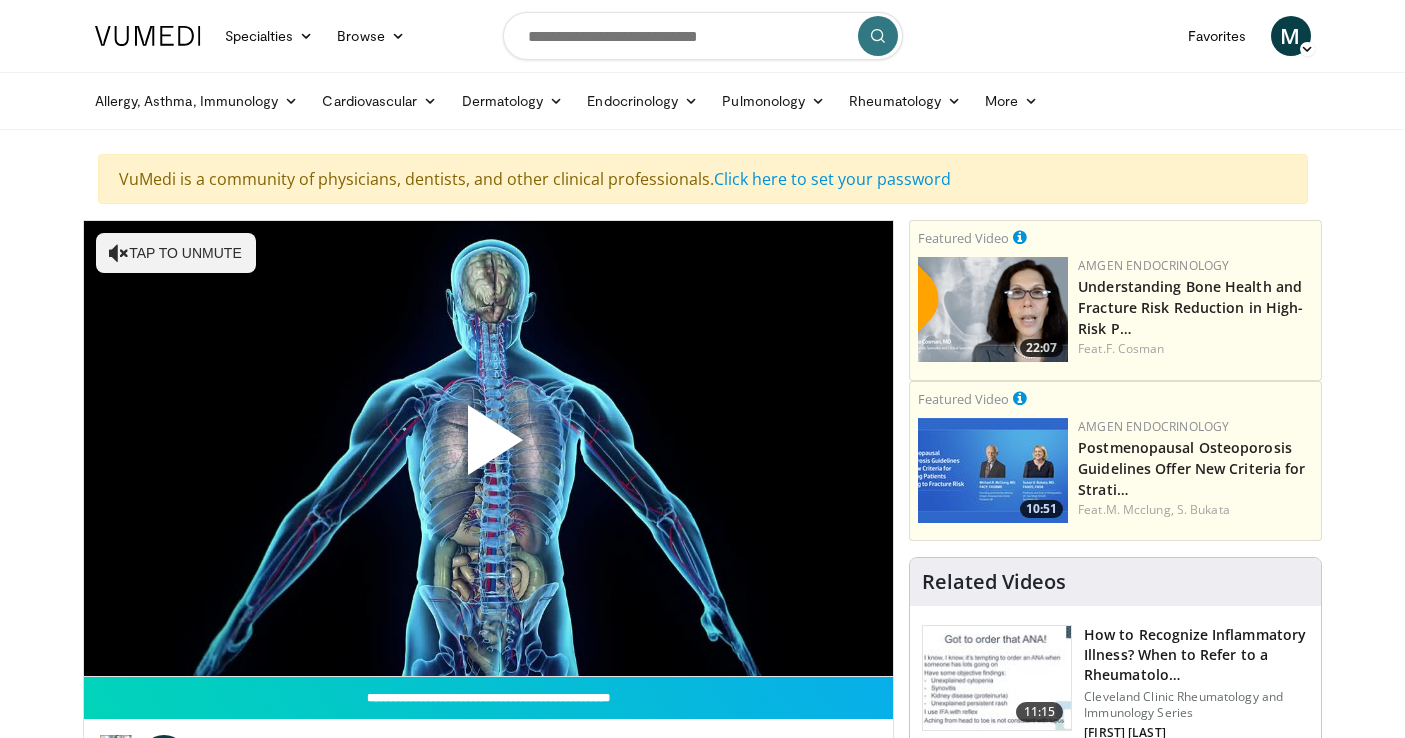 click at bounding box center (488, 448) 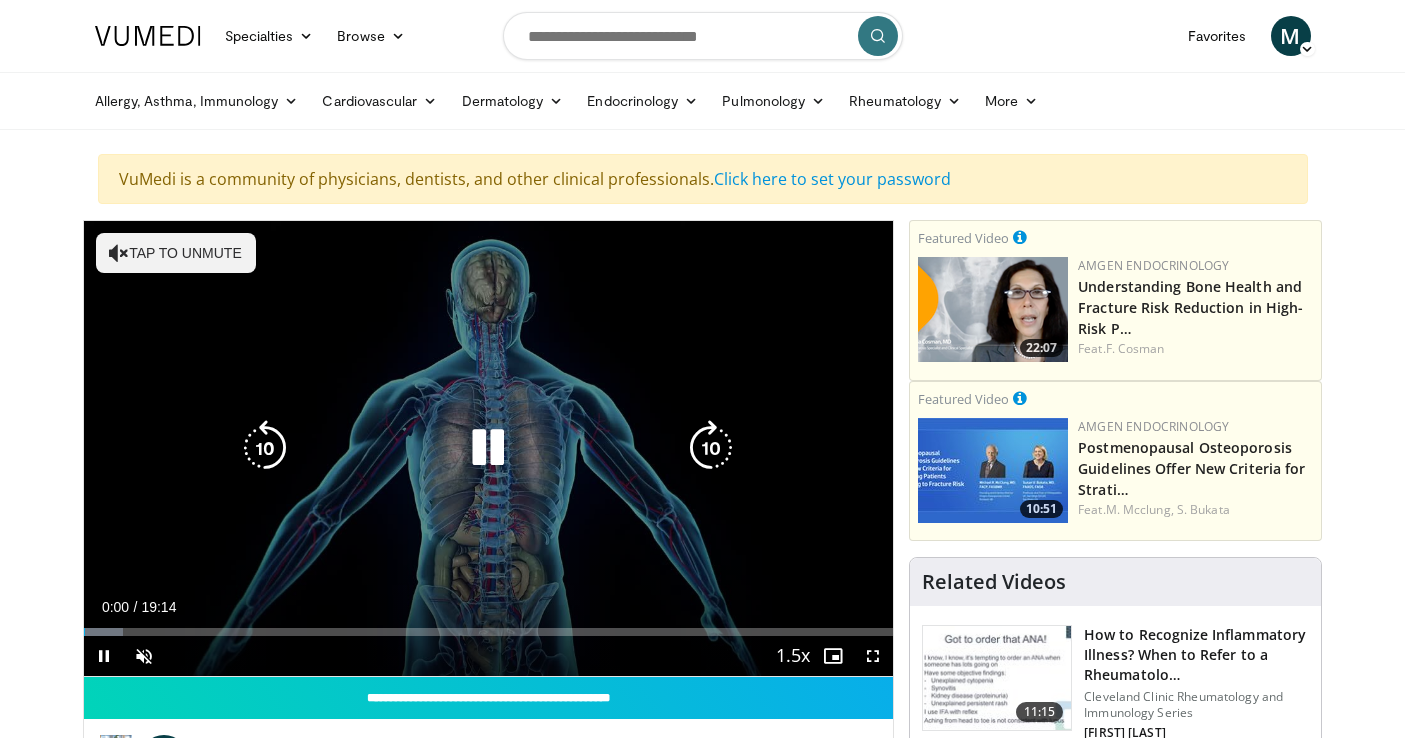 click on "Tap to unmute" at bounding box center (176, 253) 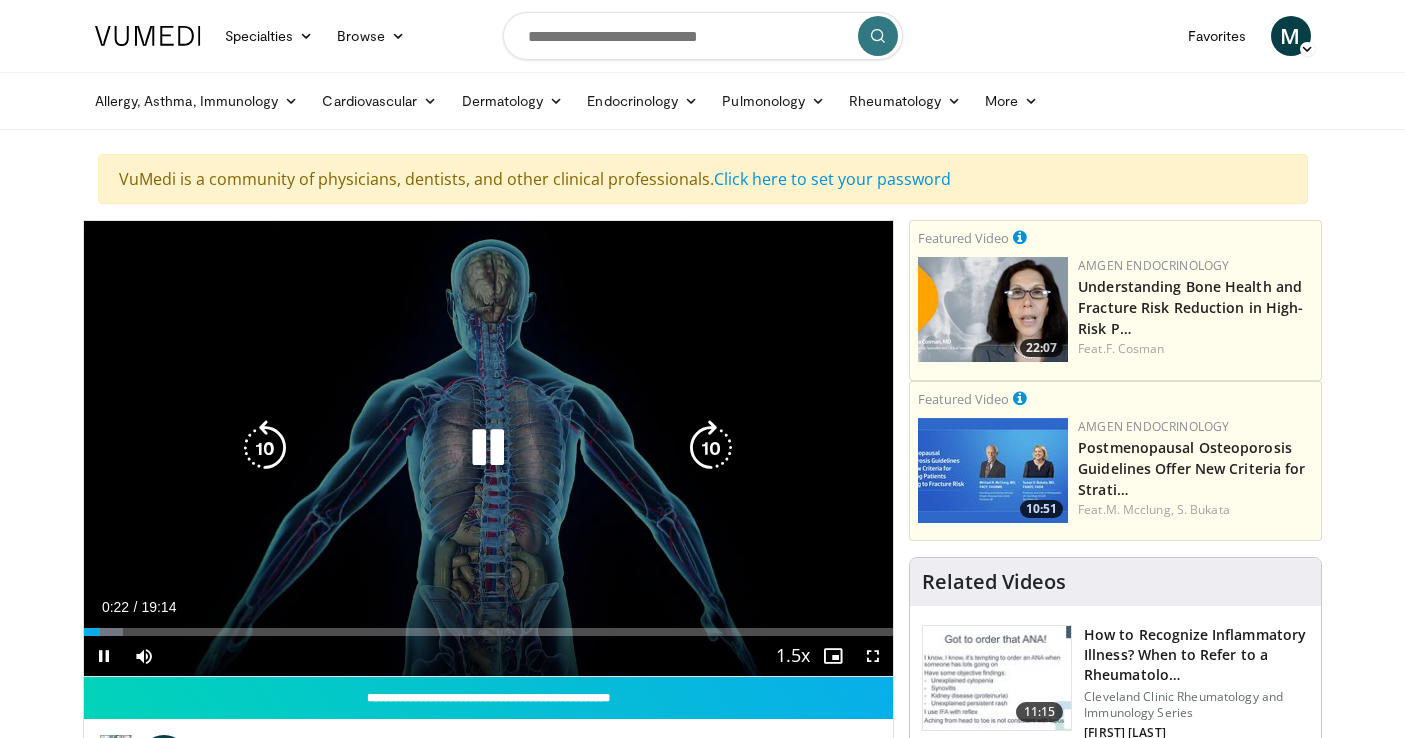 click at bounding box center [711, 448] 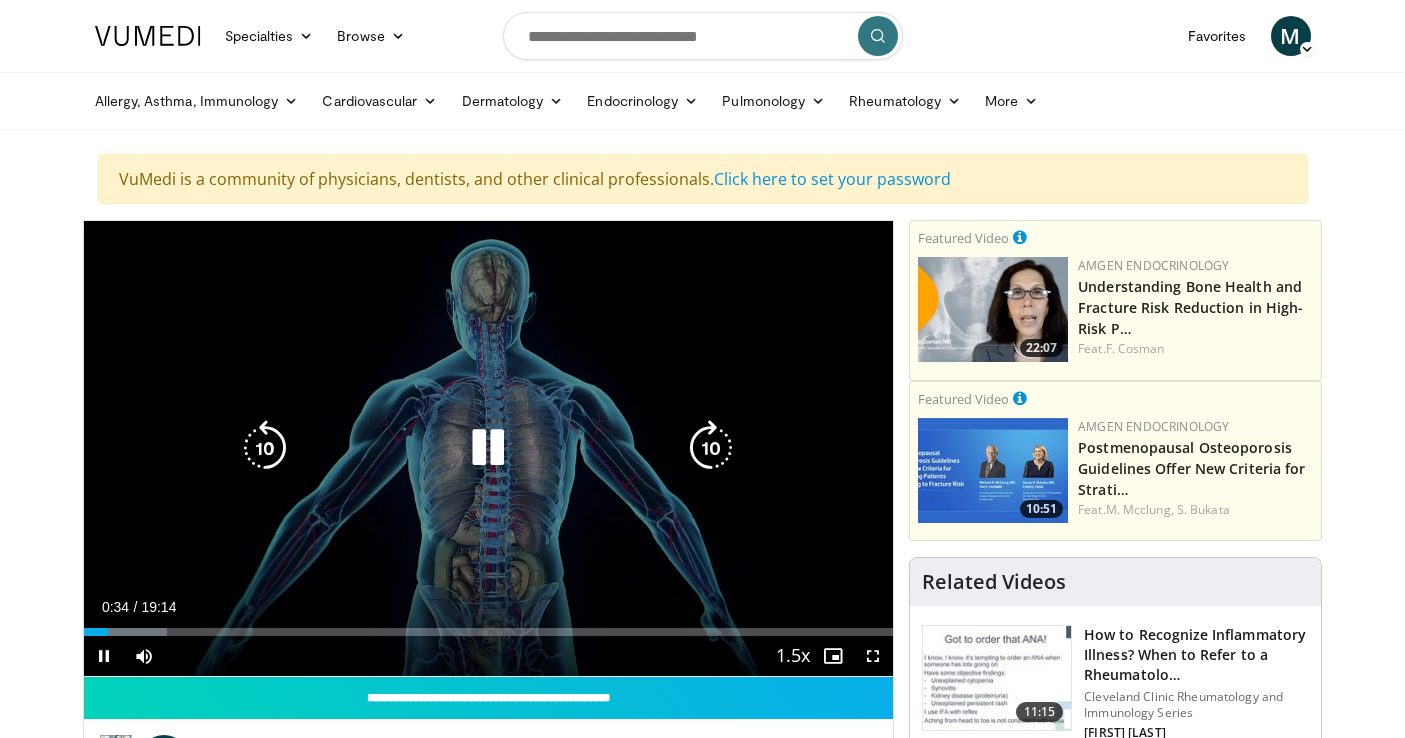 click at bounding box center (711, 448) 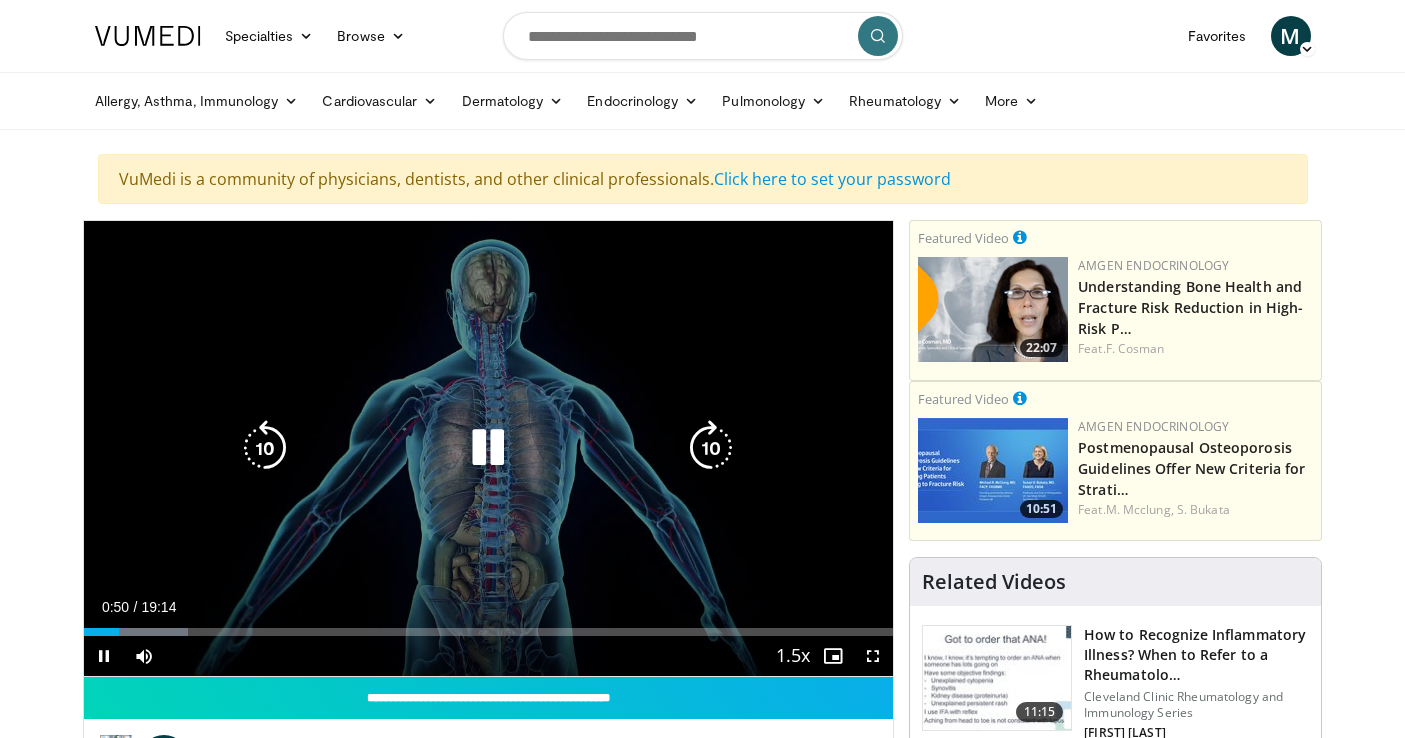 click at bounding box center [711, 448] 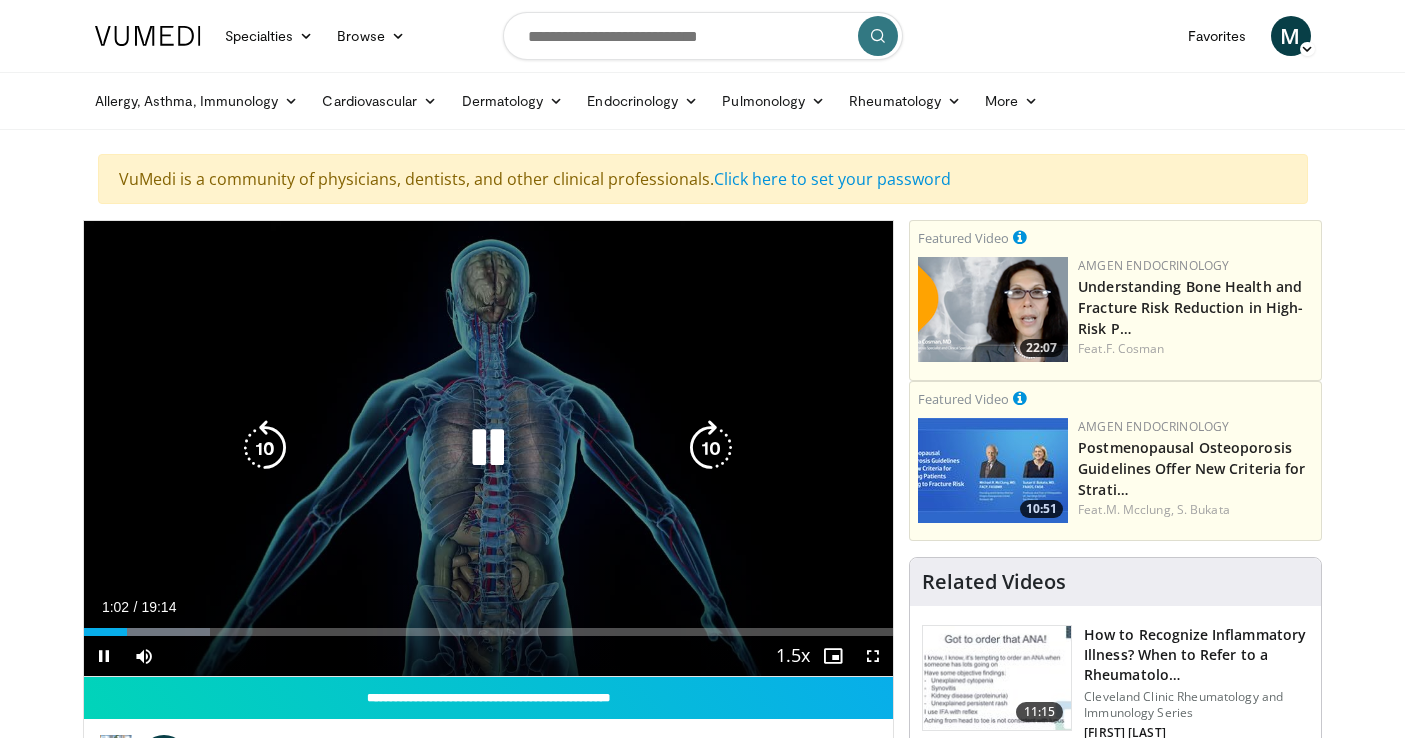 click at bounding box center [711, 448] 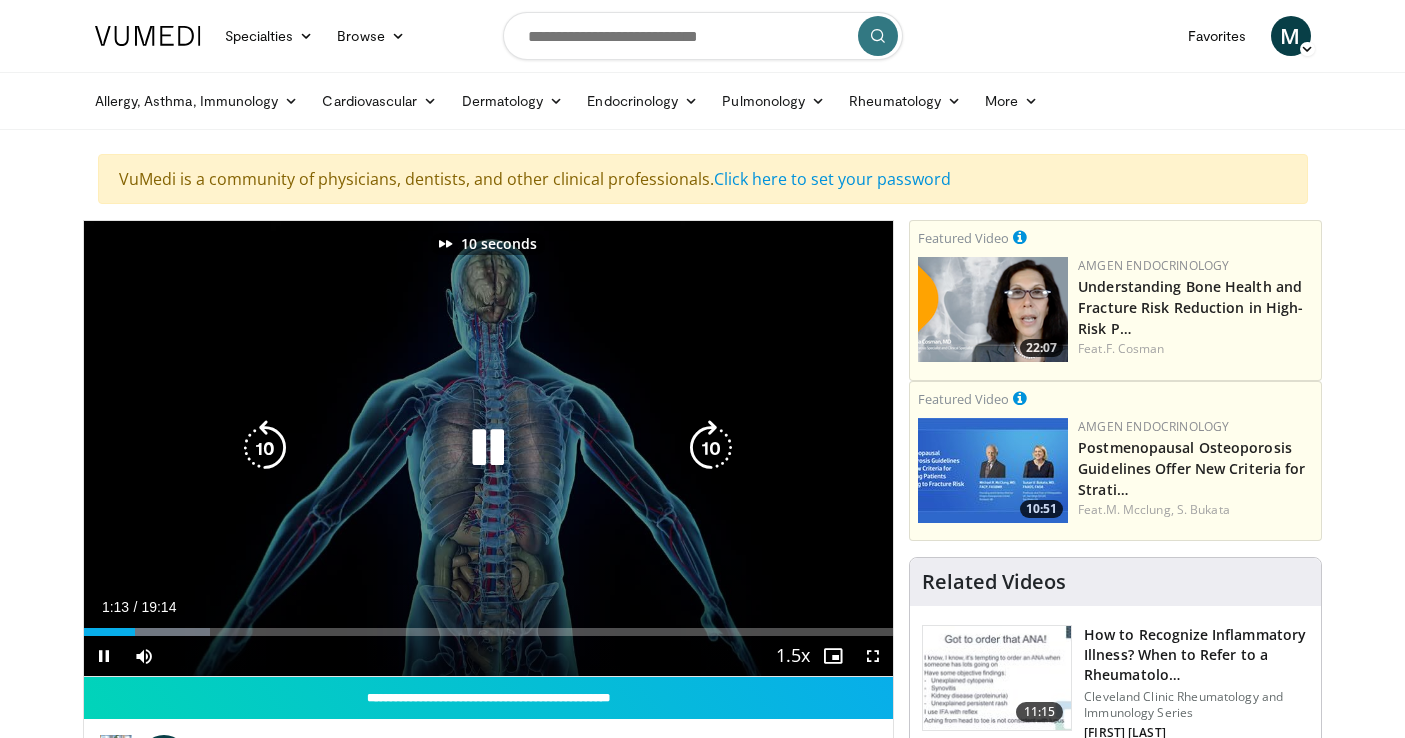 click at bounding box center [711, 448] 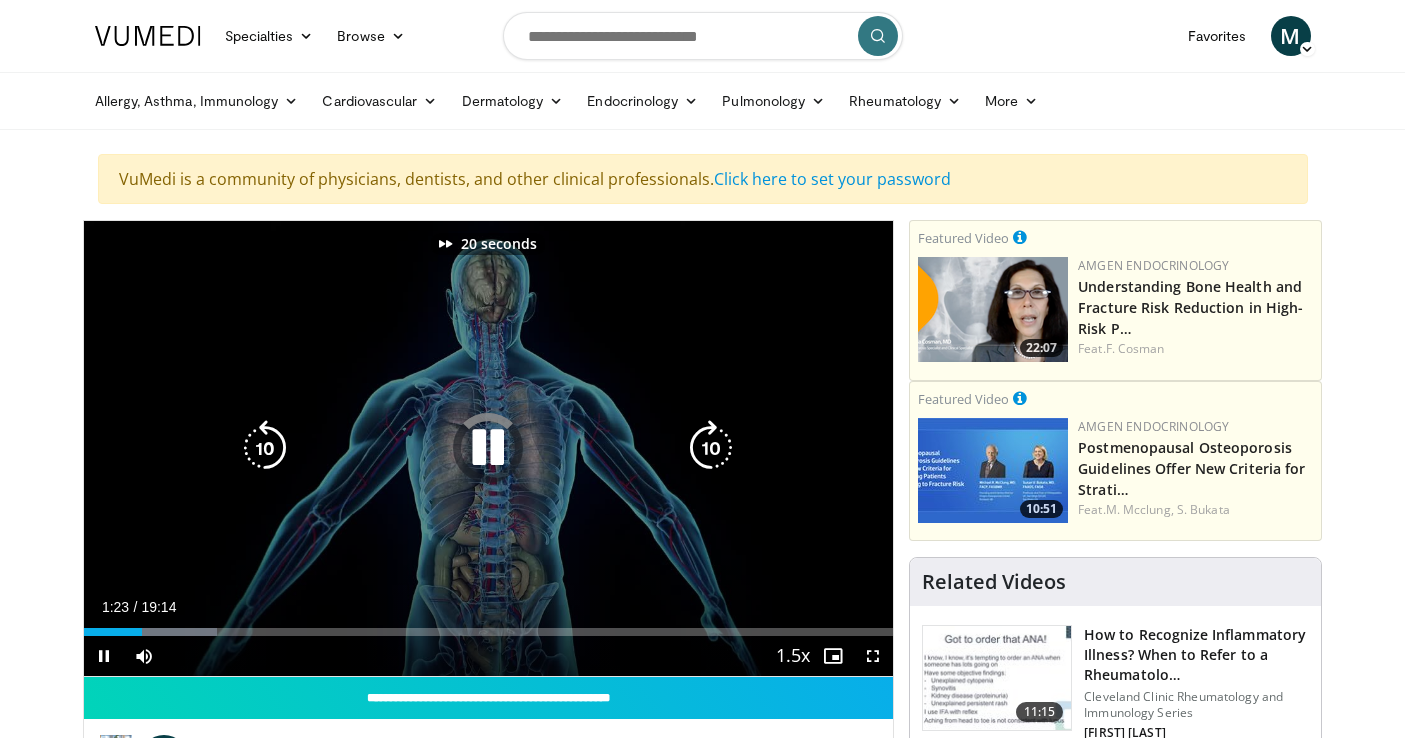 click at bounding box center [711, 448] 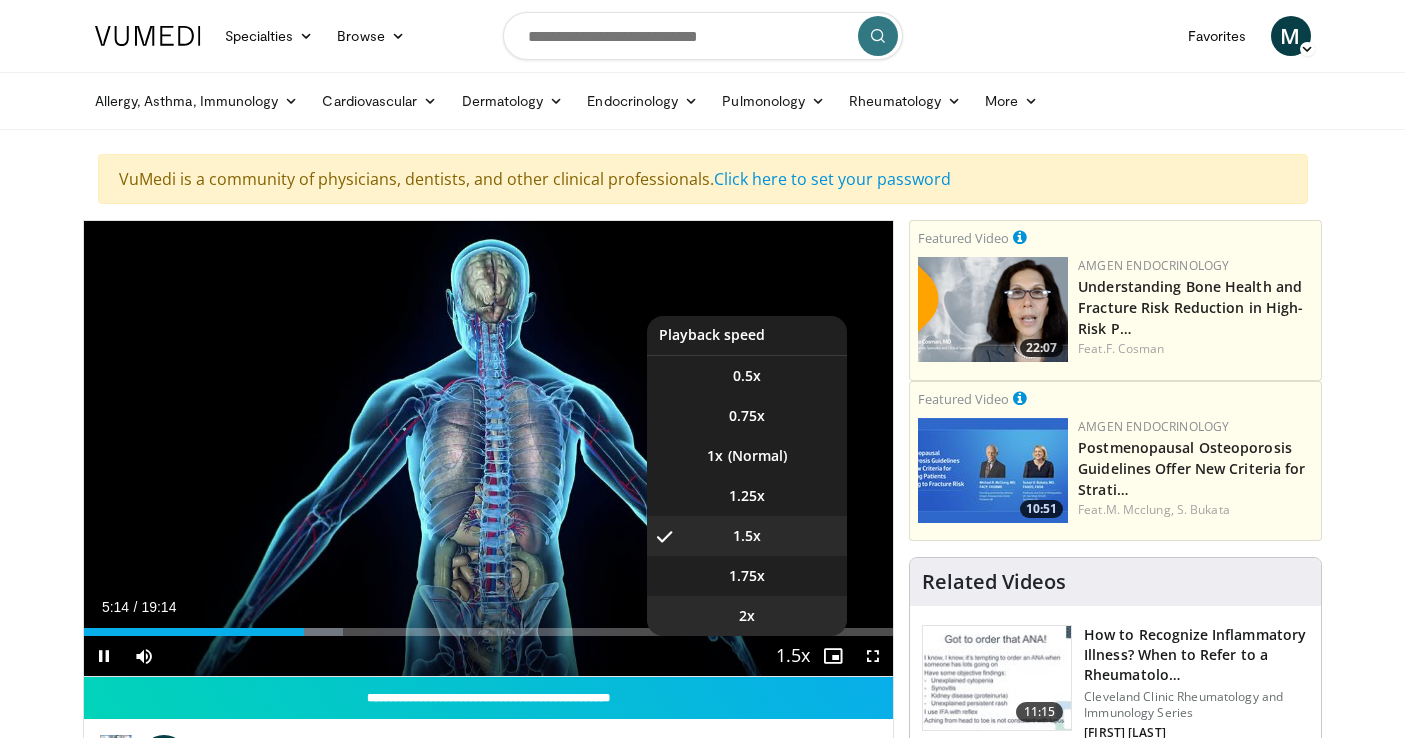 click on "2x" at bounding box center [747, 616] 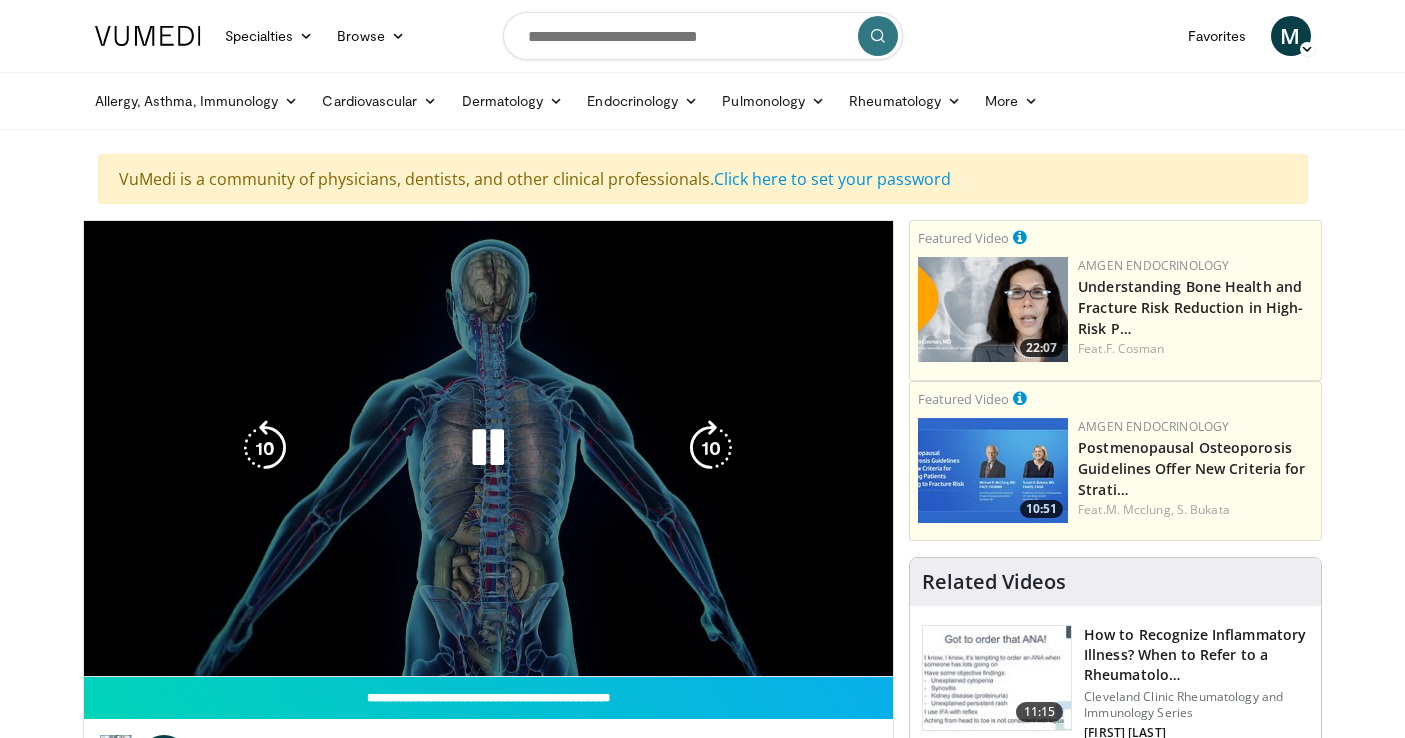 scroll, scrollTop: 0, scrollLeft: 0, axis: both 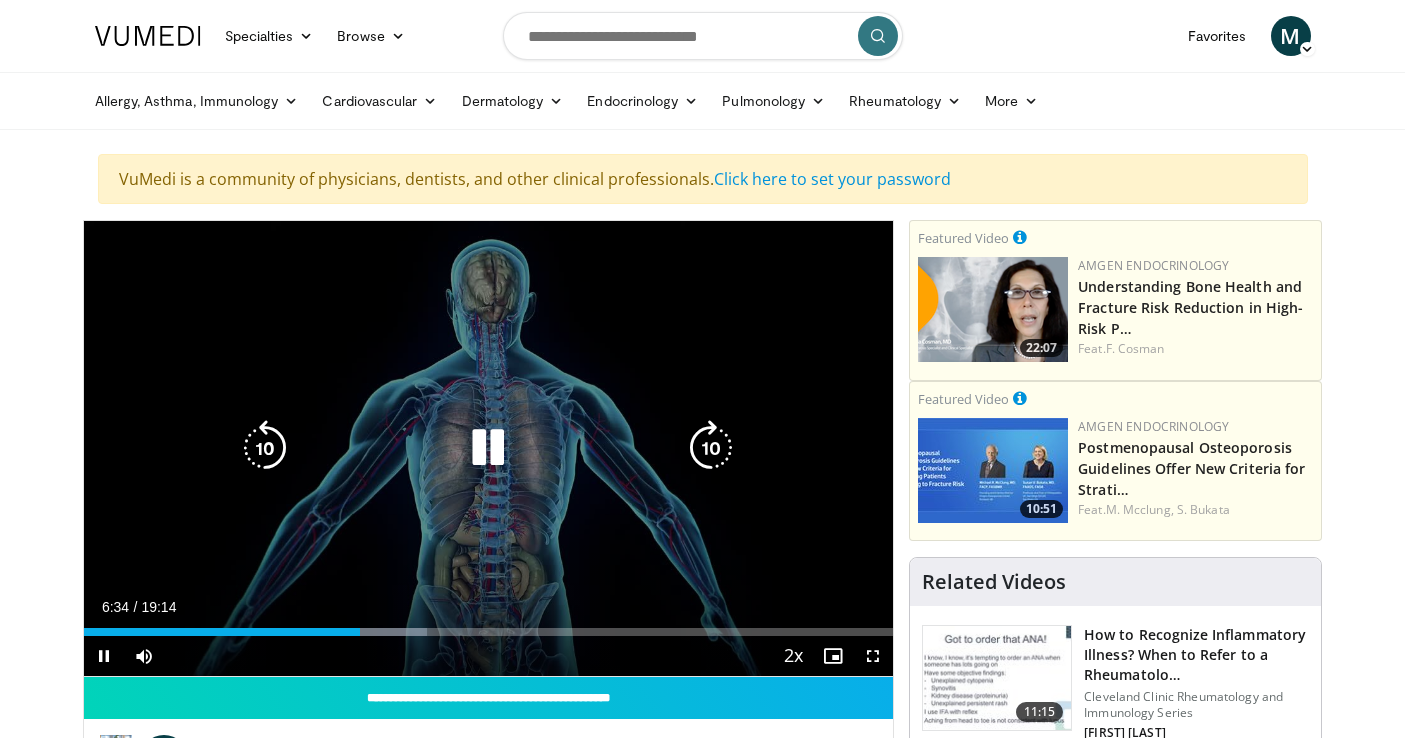click at bounding box center (488, 448) 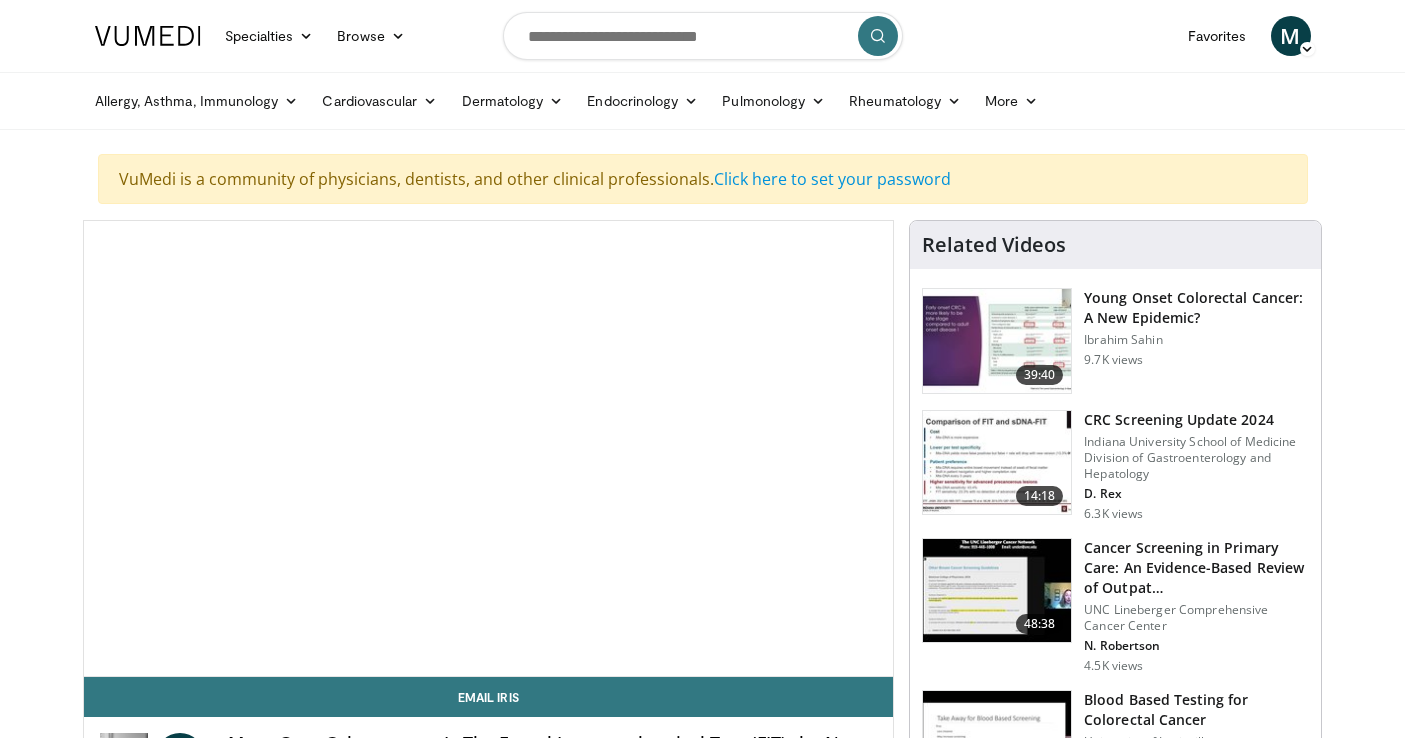 scroll, scrollTop: 0, scrollLeft: 0, axis: both 